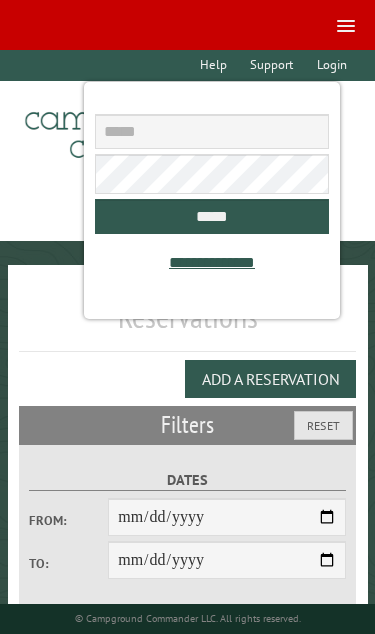 scroll, scrollTop: 0, scrollLeft: 0, axis: both 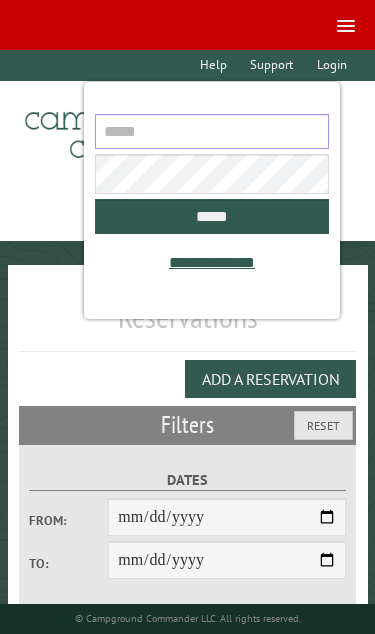 click at bounding box center [211, 131] 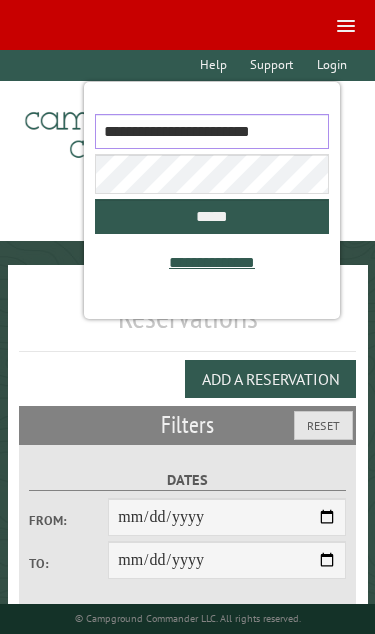click on "**********" at bounding box center (211, 131) 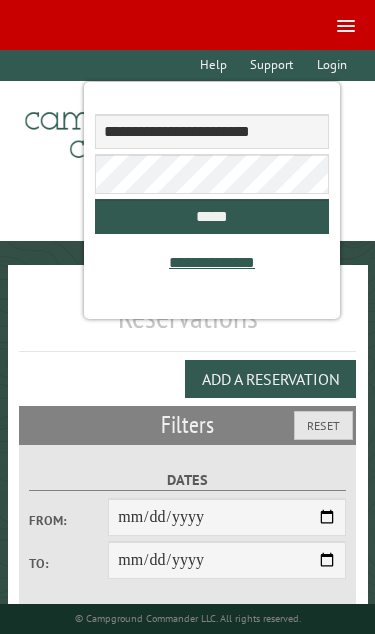 click on "*****" at bounding box center [211, 216] 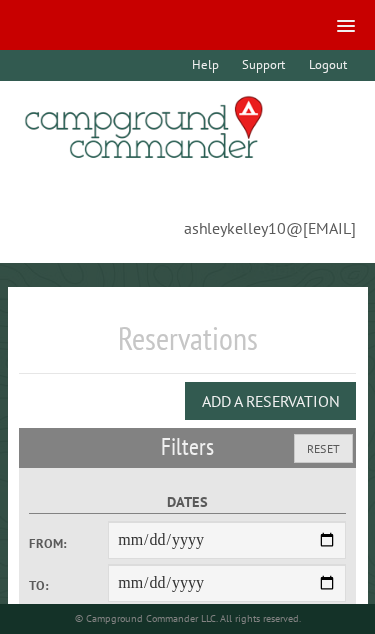 select on "**" 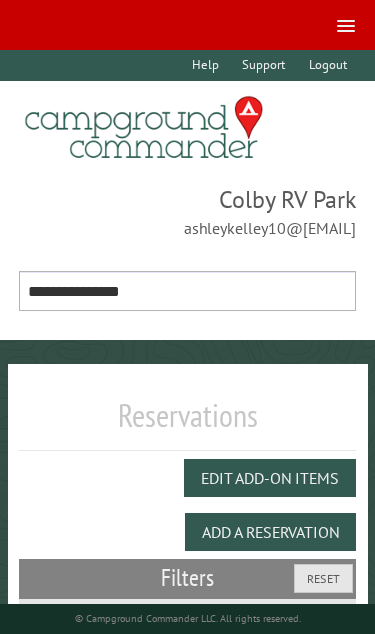 click on "**********" at bounding box center [188, 291] 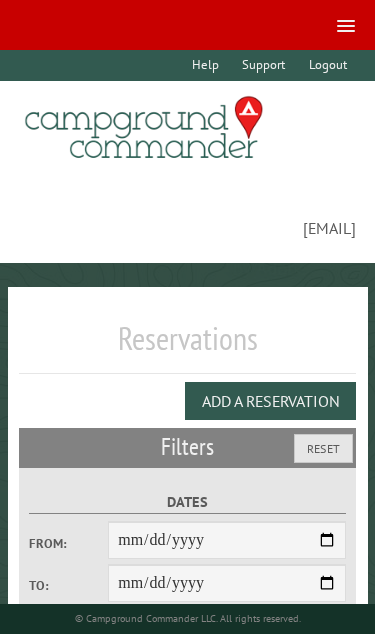 scroll, scrollTop: 0, scrollLeft: 0, axis: both 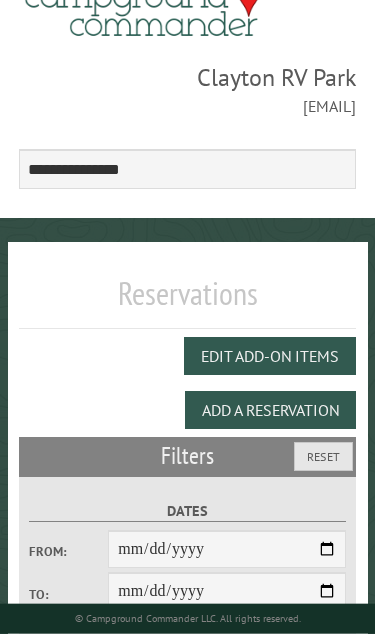 select on "***" 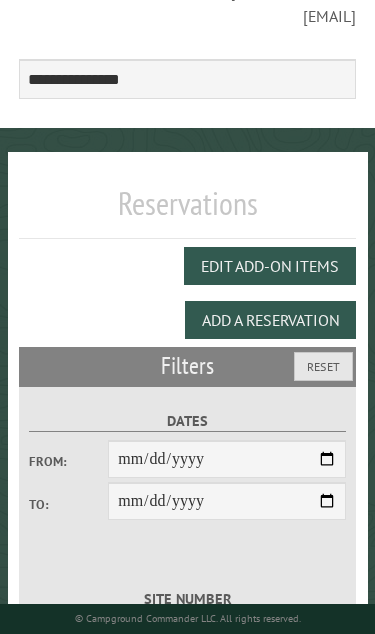 scroll, scrollTop: 220, scrollLeft: 0, axis: vertical 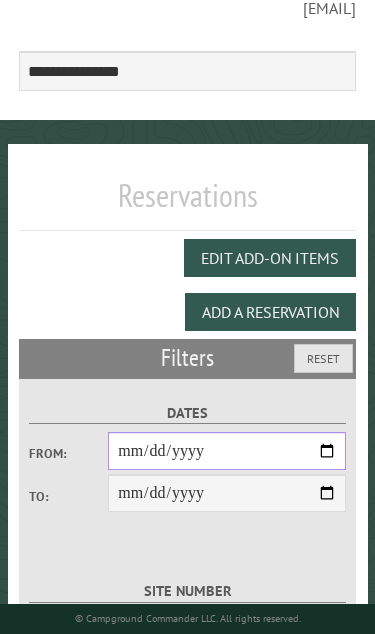 click on "From:" at bounding box center [227, 451] 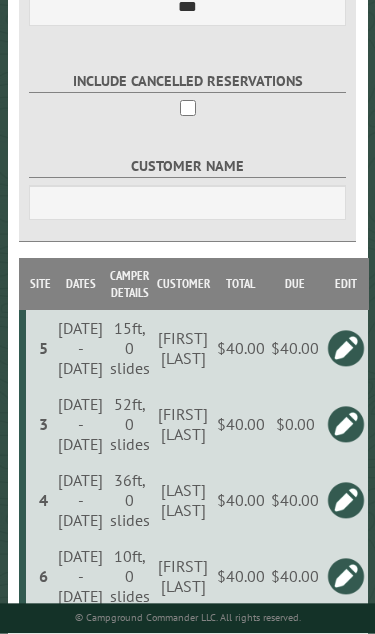 scroll, scrollTop: 843, scrollLeft: 0, axis: vertical 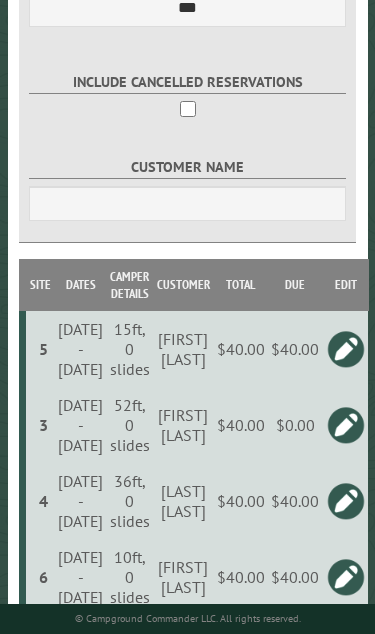 click on "$40.00" at bounding box center (295, 349) 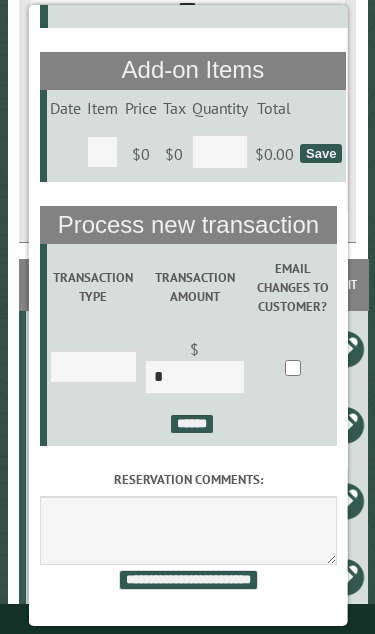 scroll, scrollTop: 277, scrollLeft: -2, axis: both 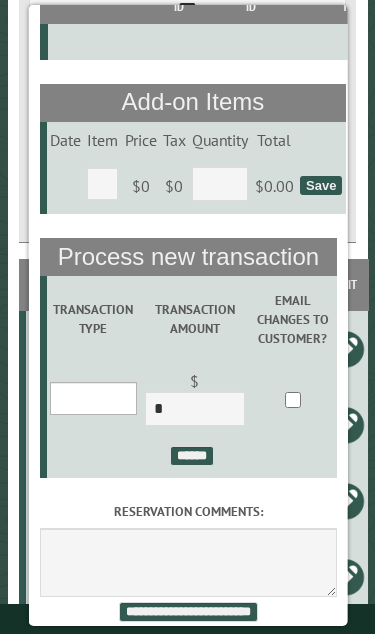 click on "**********" at bounding box center [92, 398] 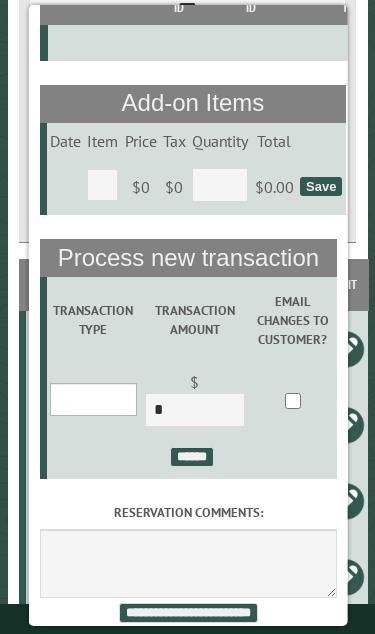select on "*" 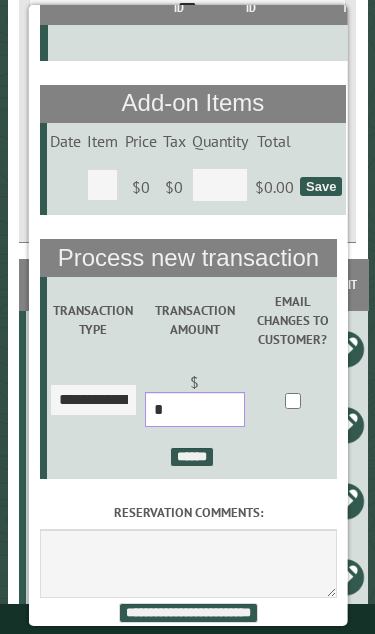 click on "*" at bounding box center (194, 409) 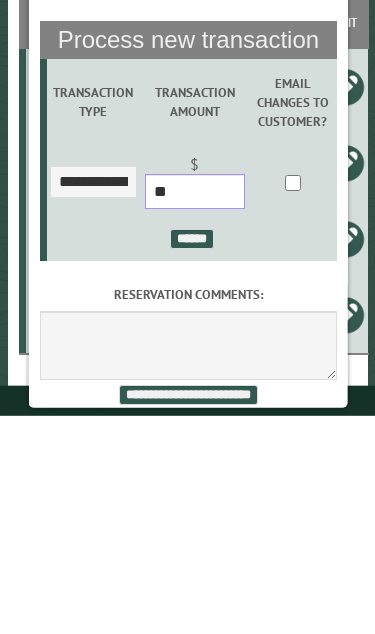 type on "**" 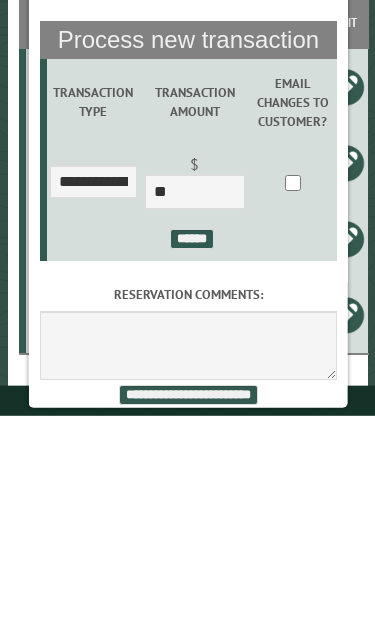 click on "******" at bounding box center [191, 457] 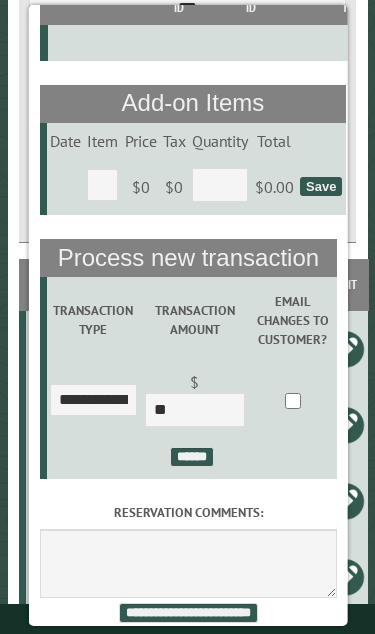 scroll, scrollTop: 876, scrollLeft: 16, axis: both 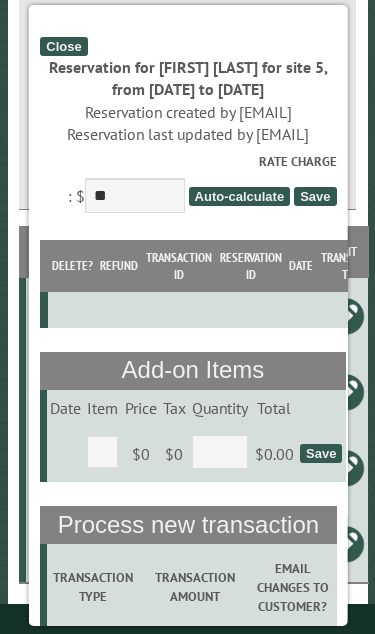 click on "Close" at bounding box center (62, 46) 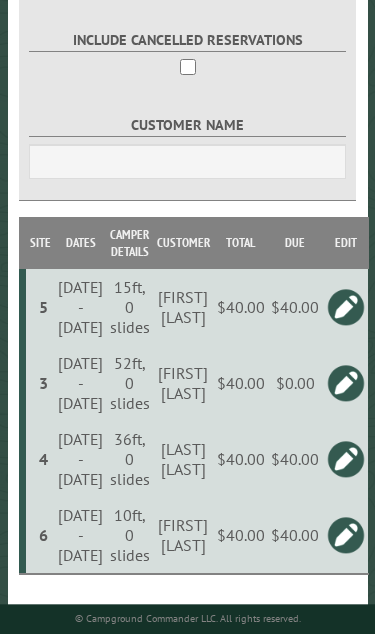 scroll, scrollTop: 876, scrollLeft: 16, axis: both 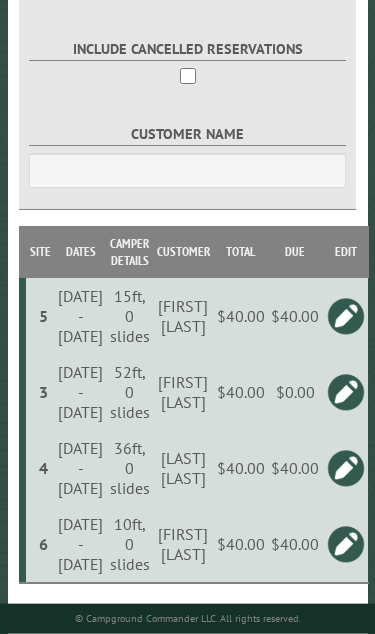 click on "$40.00" at bounding box center [295, 316] 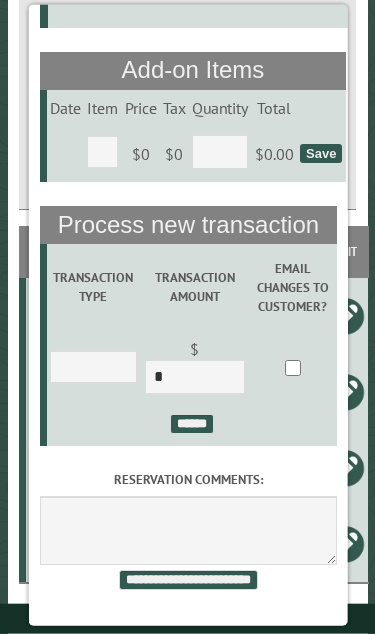scroll, scrollTop: 359, scrollLeft: 0, axis: vertical 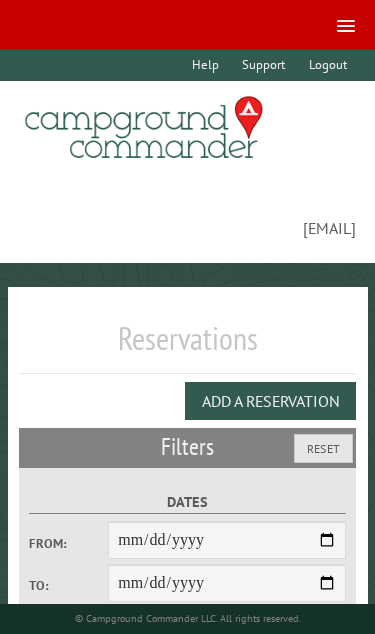 select on "**" 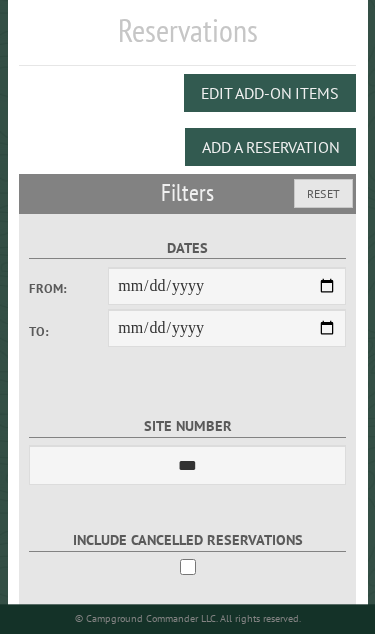 scroll, scrollTop: 448, scrollLeft: 0, axis: vertical 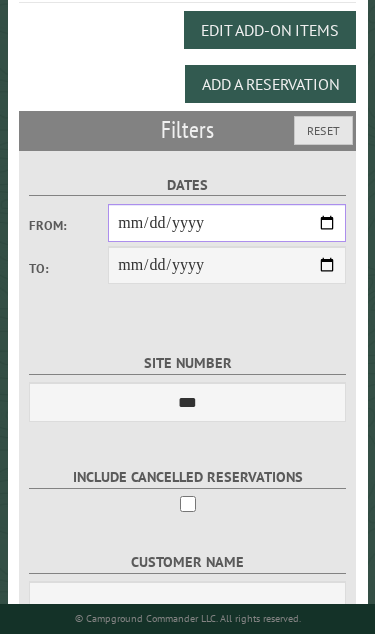 click on "From:" at bounding box center (227, 223) 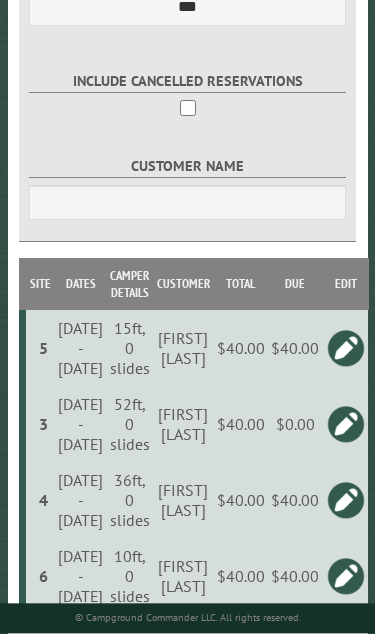 scroll, scrollTop: 843, scrollLeft: 0, axis: vertical 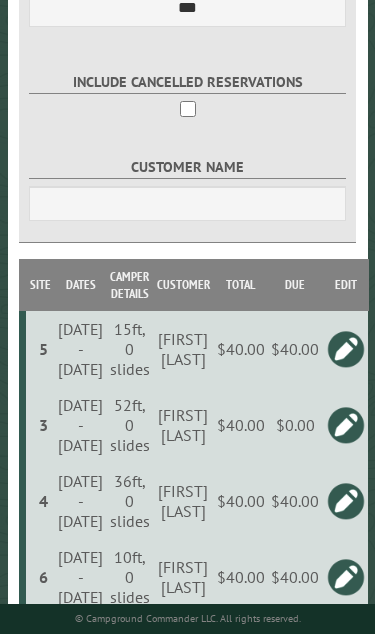 click on "$40.00" at bounding box center (295, 349) 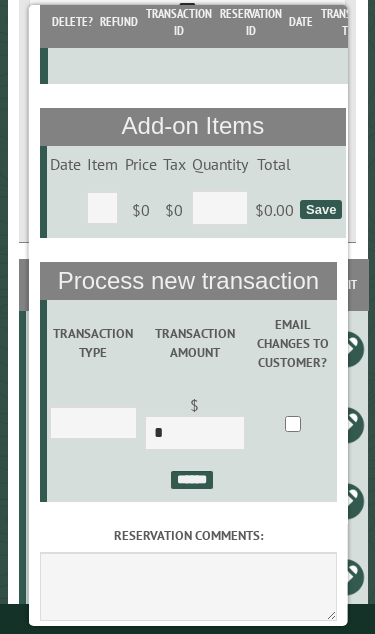 scroll, scrollTop: 242, scrollLeft: 0, axis: vertical 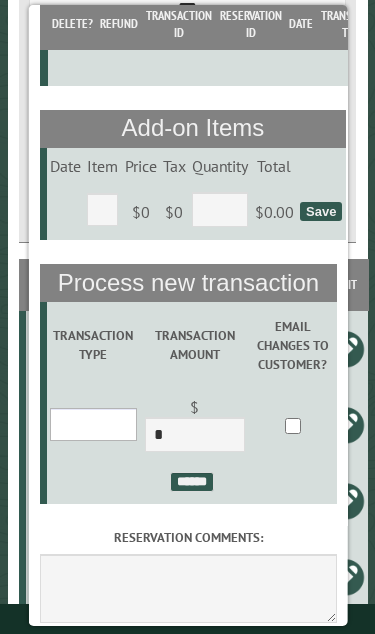 click on "**********" at bounding box center [92, 424] 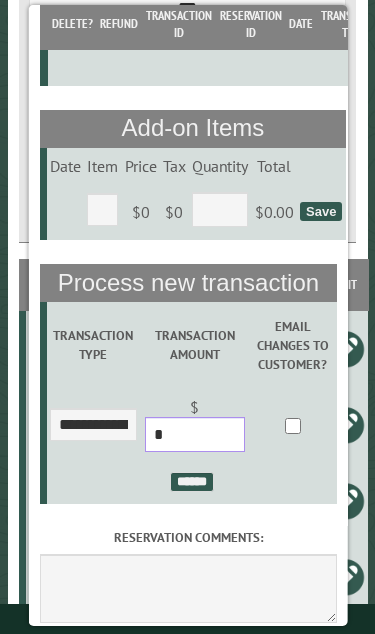 click on "*" at bounding box center (194, 434) 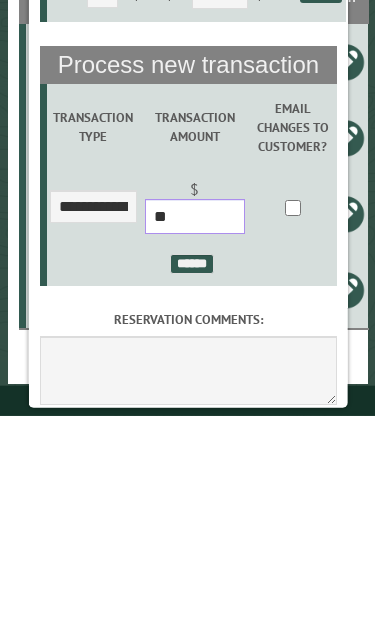 type on "**" 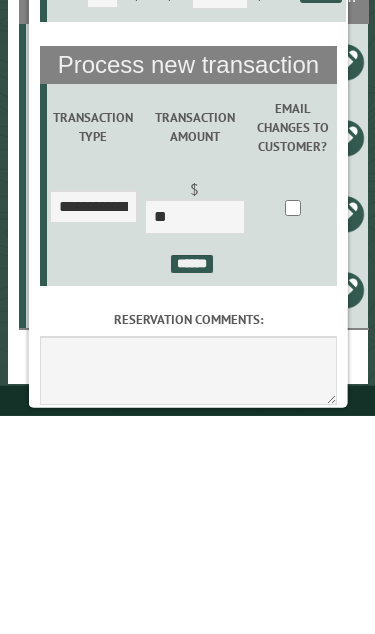 click on "******" at bounding box center [191, 482] 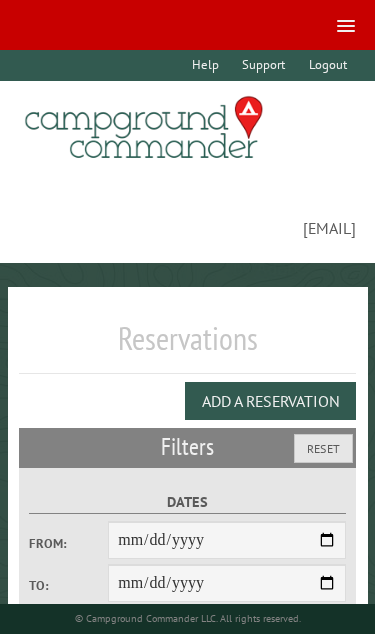 scroll, scrollTop: 0, scrollLeft: 0, axis: both 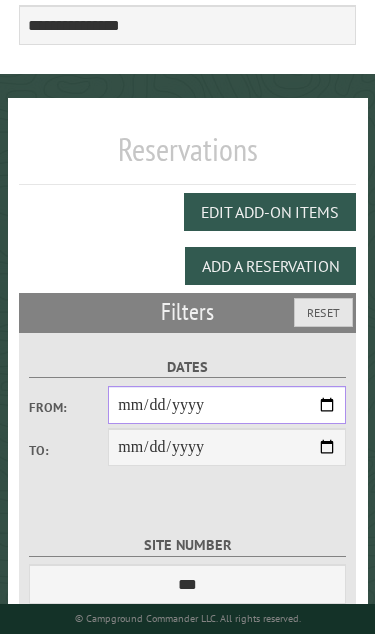 click on "From:" at bounding box center (227, 405) 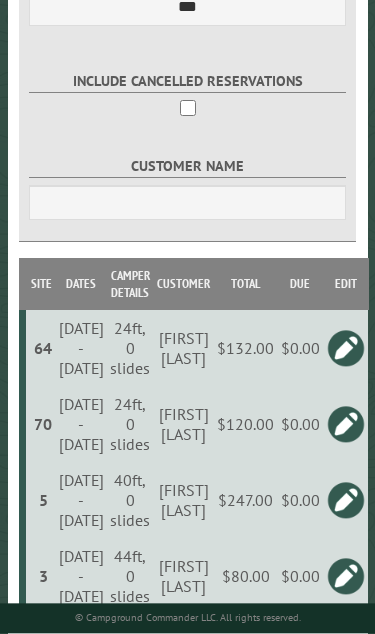 scroll, scrollTop: 843, scrollLeft: 0, axis: vertical 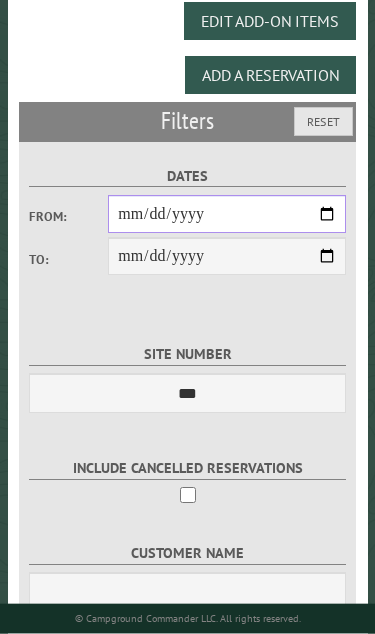 click on "**********" at bounding box center (227, 214) 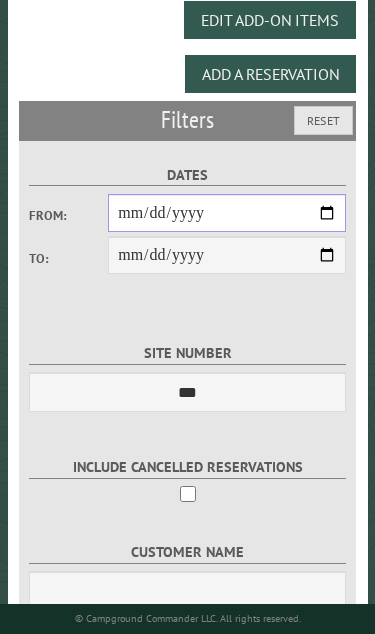 type on "**********" 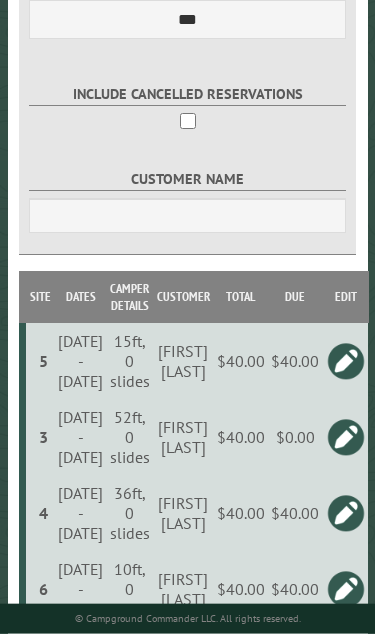 scroll, scrollTop: 834, scrollLeft: 0, axis: vertical 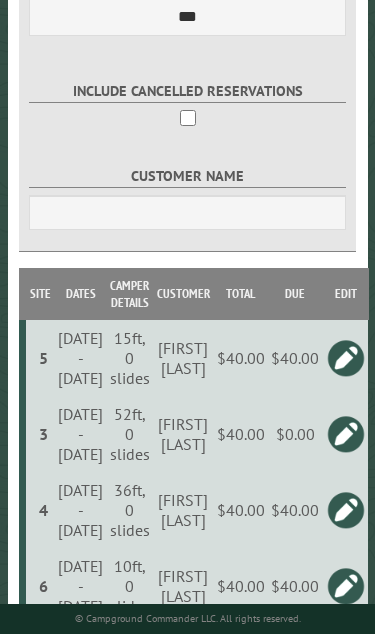 click on "$40.00" at bounding box center (295, 358) 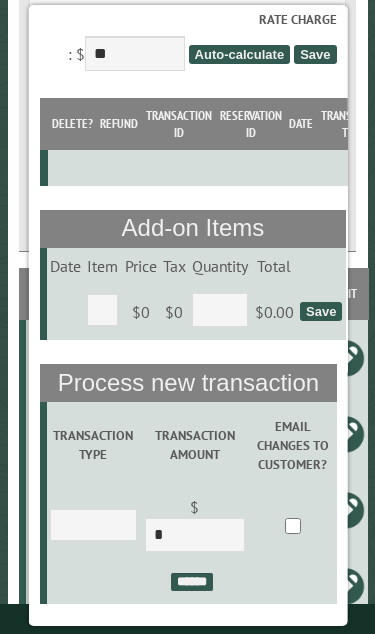 scroll, scrollTop: 156, scrollLeft: 0, axis: vertical 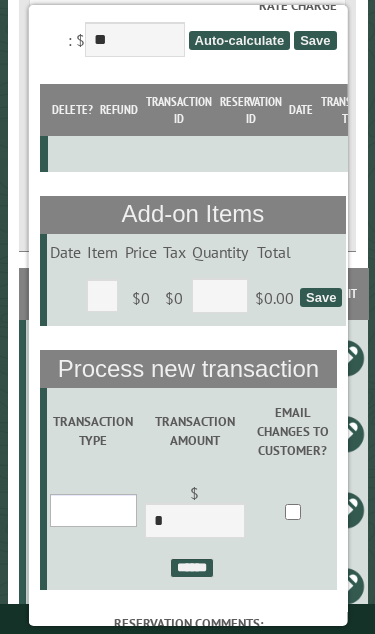 click on "**********" at bounding box center (92, 510) 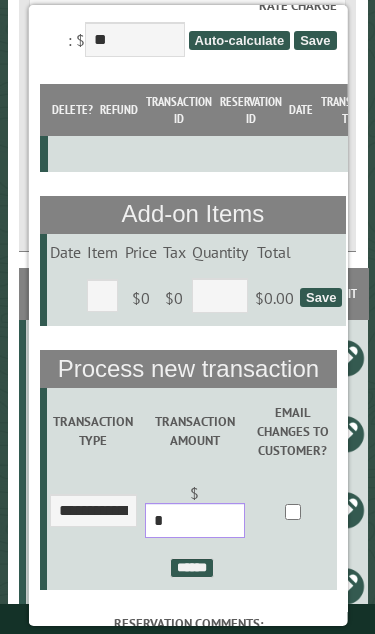 click on "*" at bounding box center [194, 520] 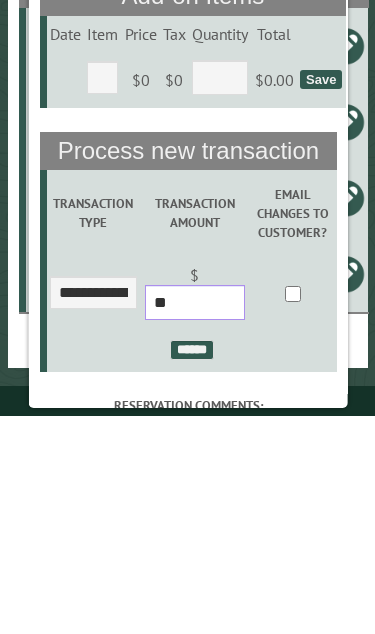 type on "**" 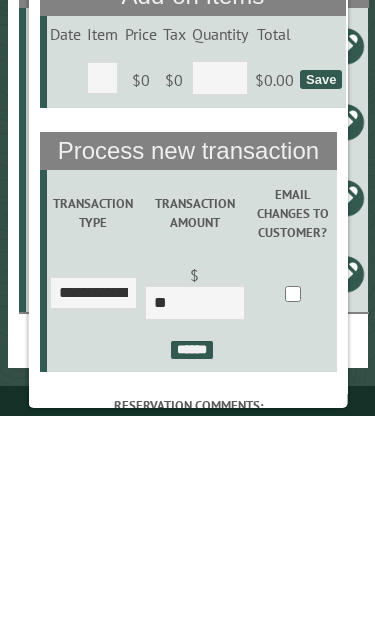 scroll, scrollTop: 843, scrollLeft: 16, axis: both 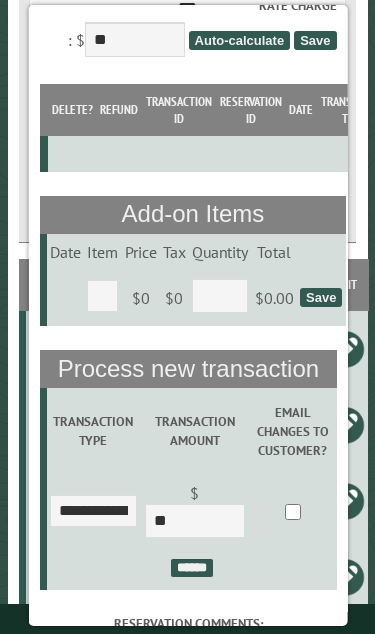 click on "******" at bounding box center (191, 568) 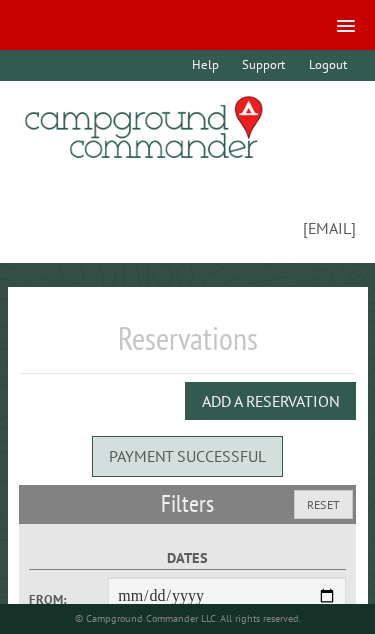 scroll, scrollTop: 0, scrollLeft: 0, axis: both 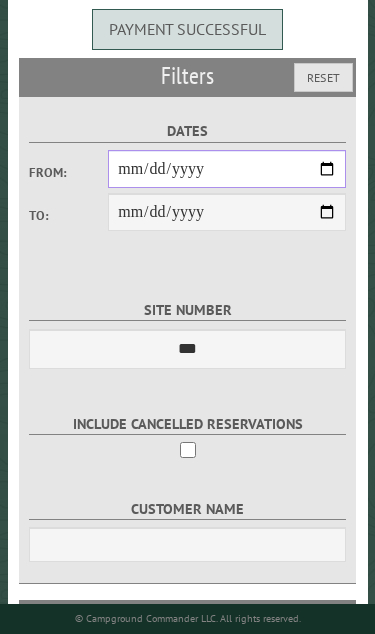 click on "From:" at bounding box center [227, 169] 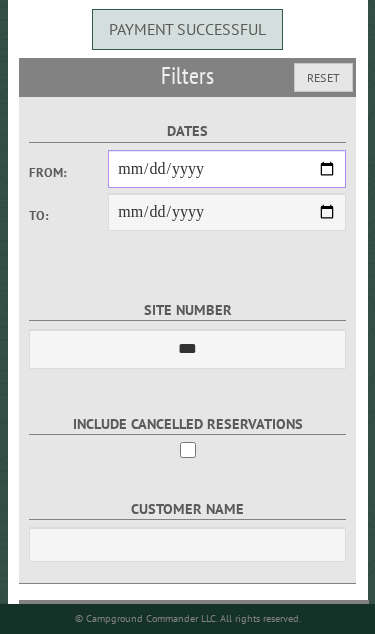 type on "**********" 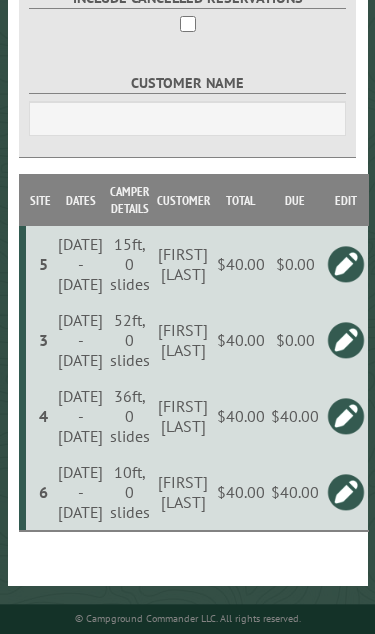 click on "$40.00" at bounding box center [295, 492] 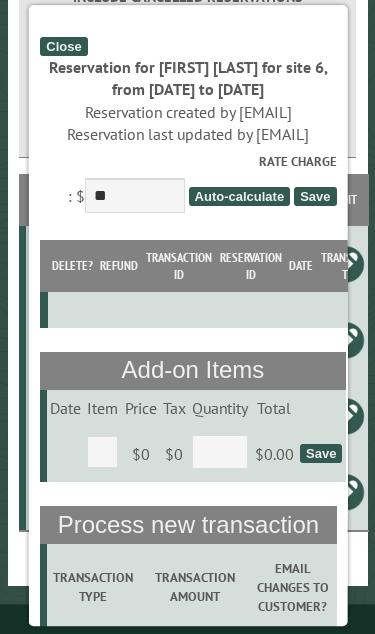 scroll, scrollTop: 959, scrollLeft: 0, axis: vertical 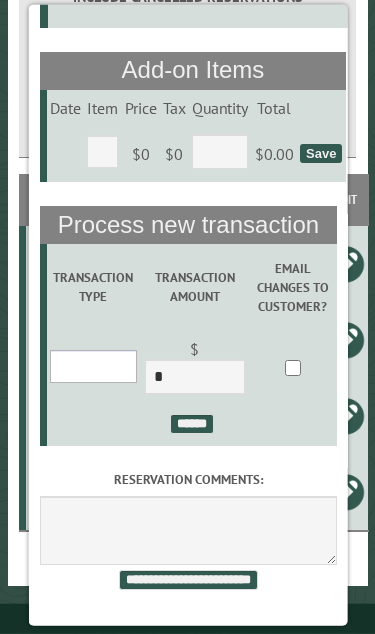 click on "**********" at bounding box center (92, 366) 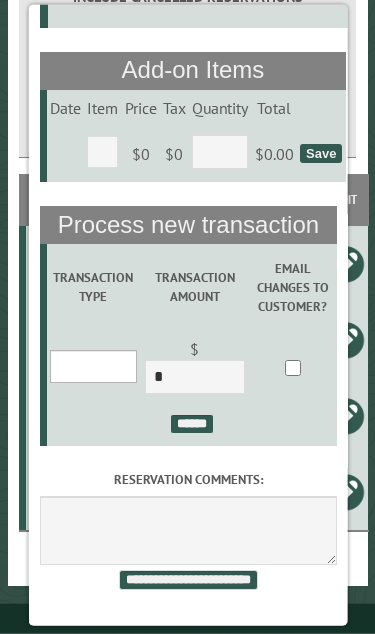 select on "*" 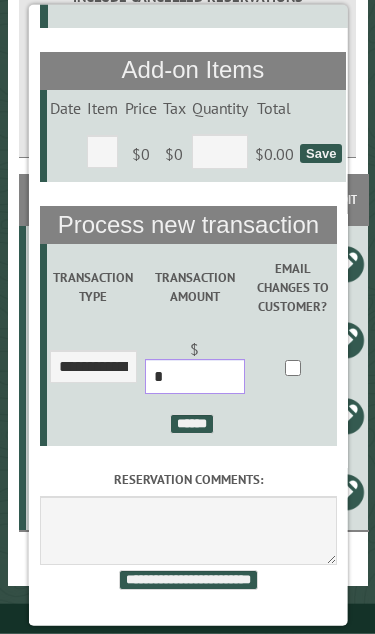 click on "*" at bounding box center [194, 376] 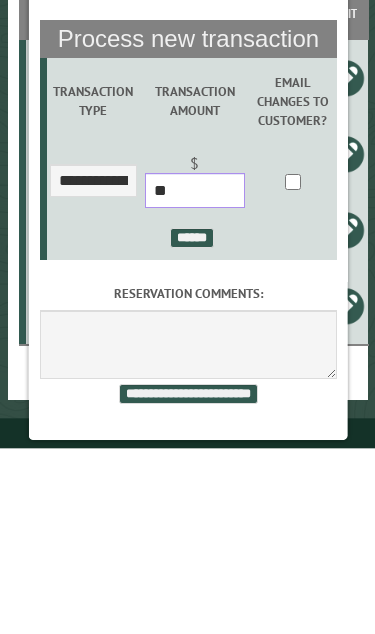 type on "**" 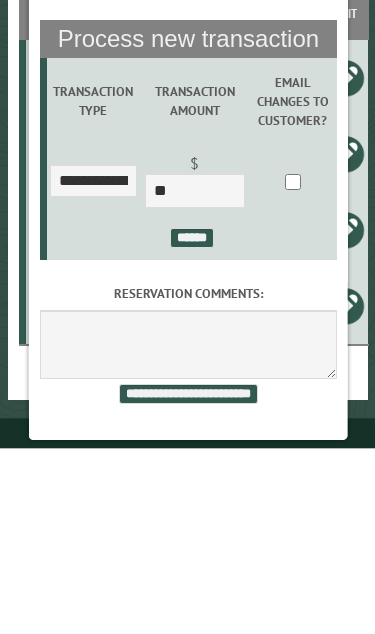 click on "******" at bounding box center (191, 424) 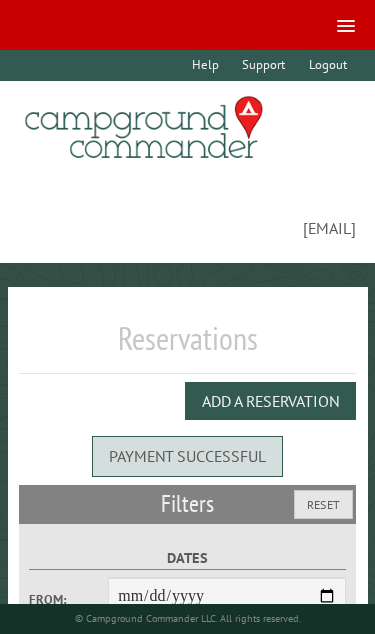 scroll, scrollTop: 0, scrollLeft: 0, axis: both 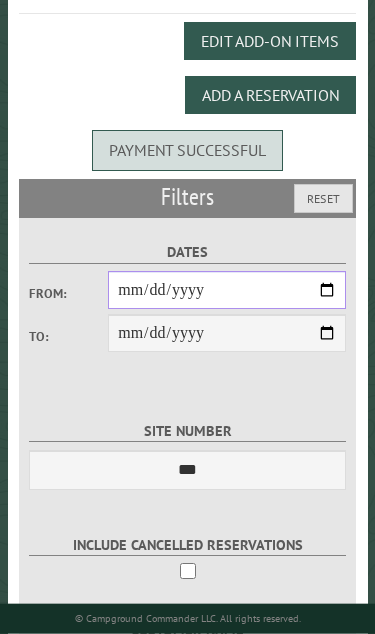 click on "From:" at bounding box center [227, 290] 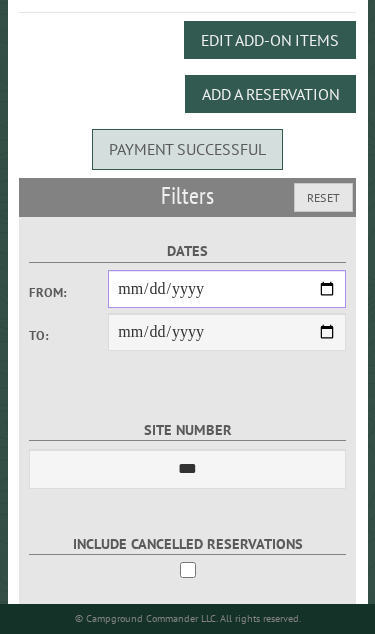 click on "**********" at bounding box center [227, 289] 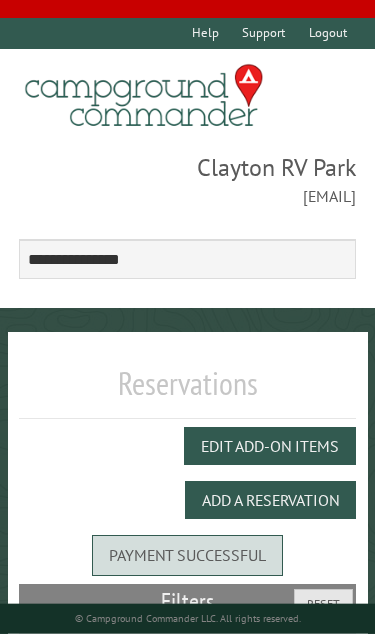 scroll, scrollTop: 46, scrollLeft: 0, axis: vertical 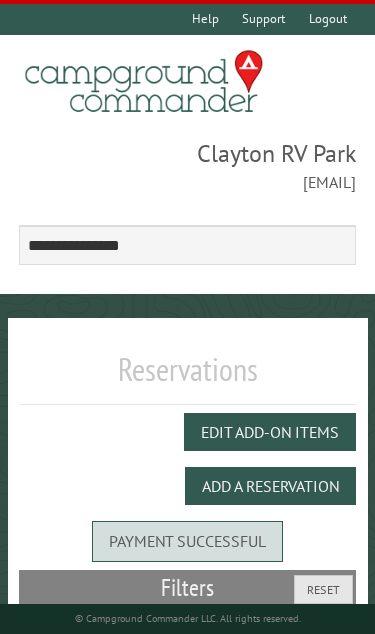 click on "Add a Reservation" at bounding box center [270, 486] 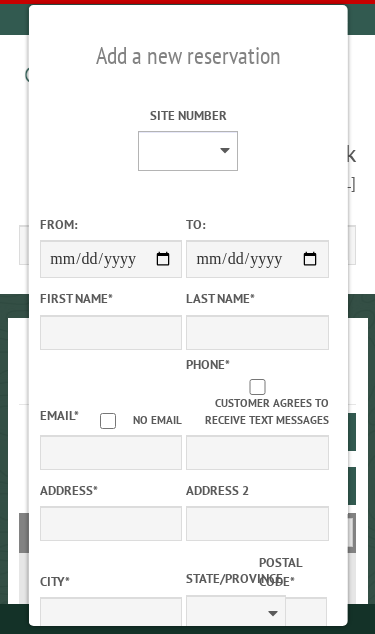 click on "* * * * * * * * ** ** ** ** ** ** ** ** ** ** ** ** ** ** ** ** ** ** ** ** ** ** ** ** ** ** ** ** ** ** ** ** ** ** ** ** ** ** ** ** ** ** ** ** ** ** *** *** *** *** ***" at bounding box center [188, 151] 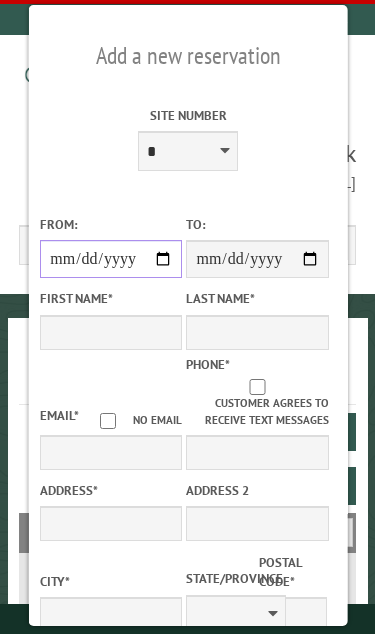 click on "From:" at bounding box center (110, 259) 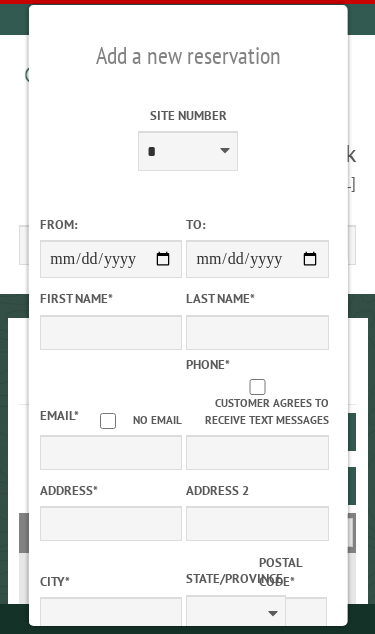 type on "*****" 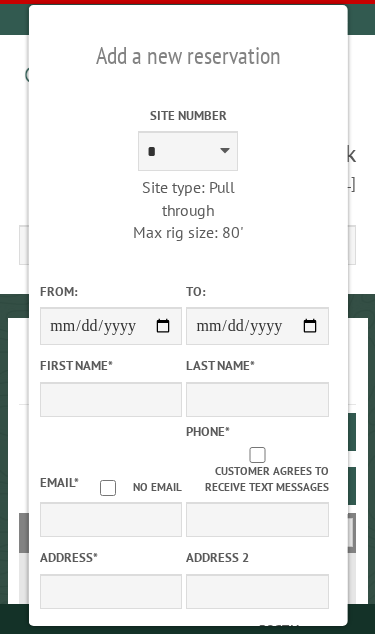 click on "**********" at bounding box center (187, 315) 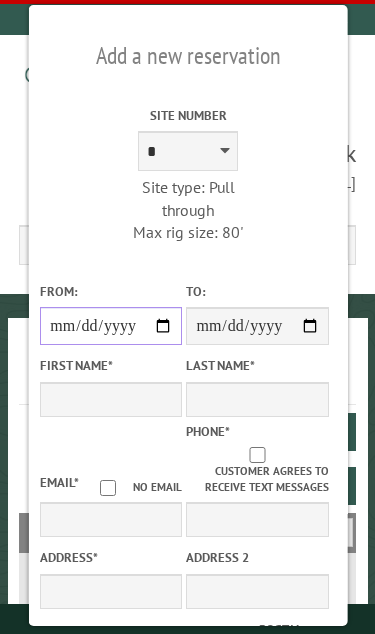 click on "**********" at bounding box center (110, 326) 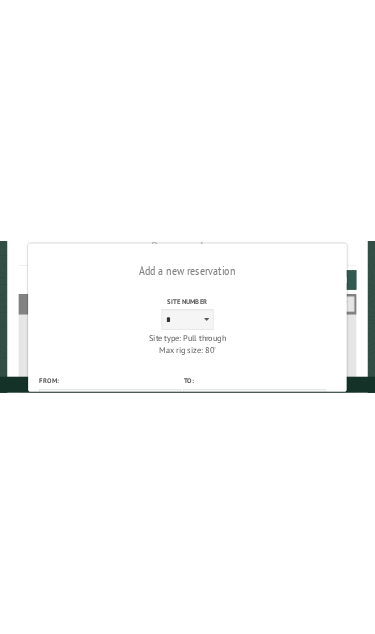 scroll, scrollTop: 0, scrollLeft: 0, axis: both 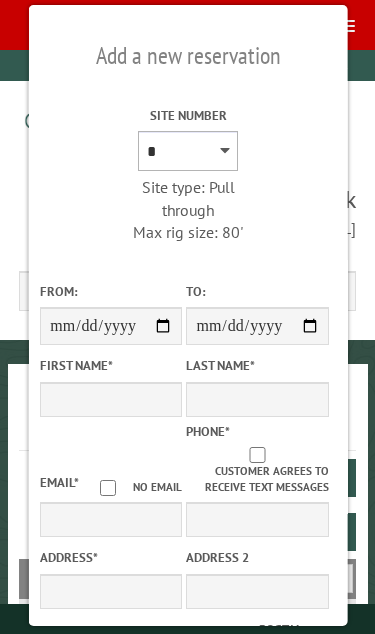 click on "* * * * * * * * ** ** ** ** ** ** ** ** ** ** ** ** ** ** ** ** ** ** ** ** ** ** ** ** ** ** ** ** ** ** ** ** ** ** ** ** ** ** ** ** ** ** ** ** ** ** *** *** *** *** ***" at bounding box center [188, 151] 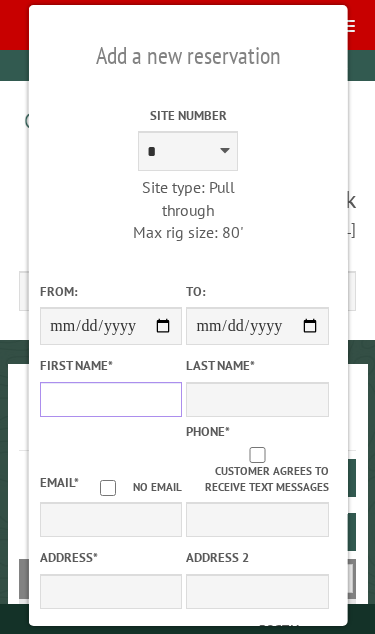 click on "First Name *" at bounding box center [110, 399] 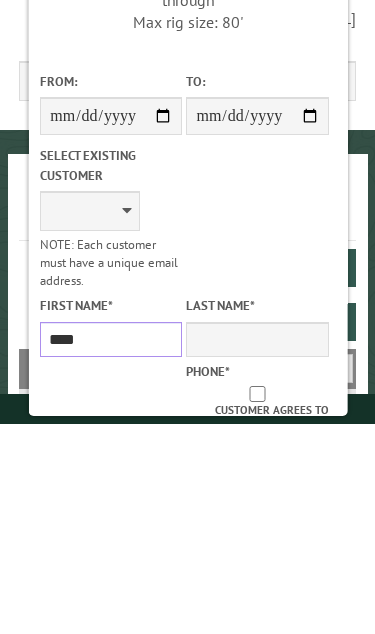 type on "****" 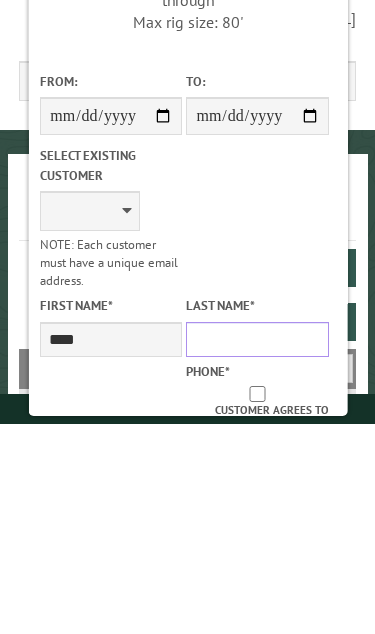 click on "Last Name *" at bounding box center [257, 549] 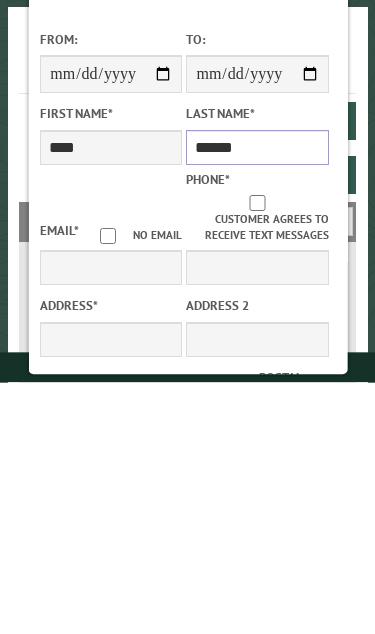 type on "*****" 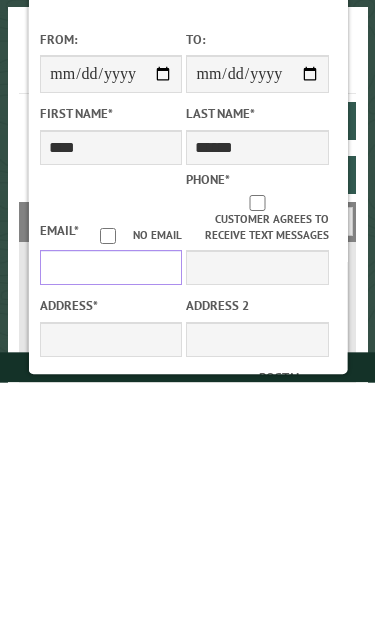 click on "Email *" at bounding box center (110, 519) 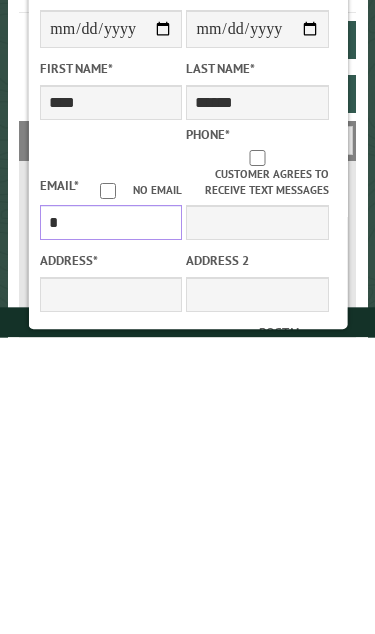scroll, scrollTop: 186, scrollLeft: 0, axis: vertical 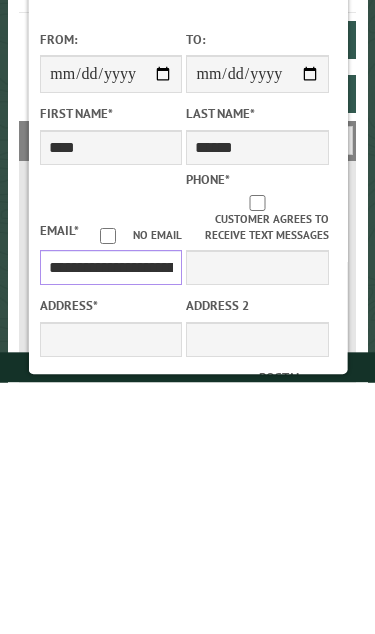 type on "**********" 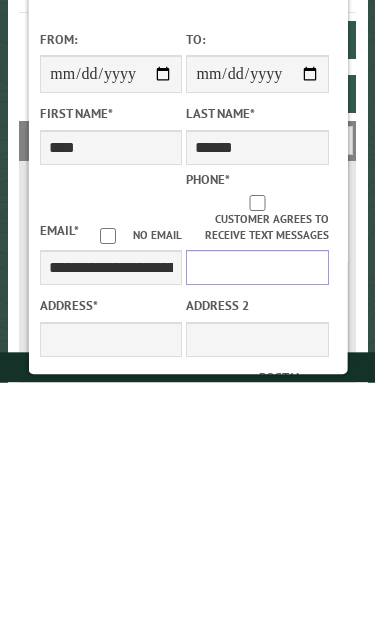 click on "Phone *" at bounding box center [257, 519] 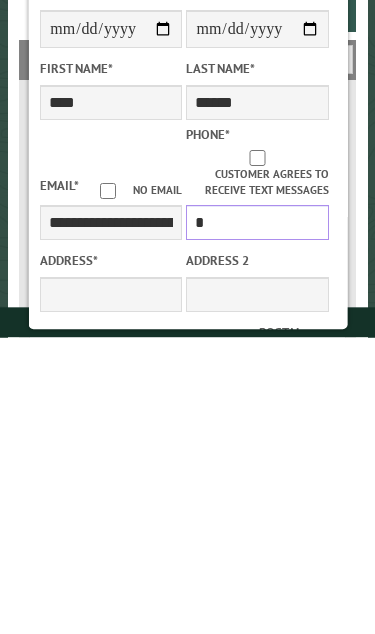 scroll, scrollTop: 267, scrollLeft: 16, axis: both 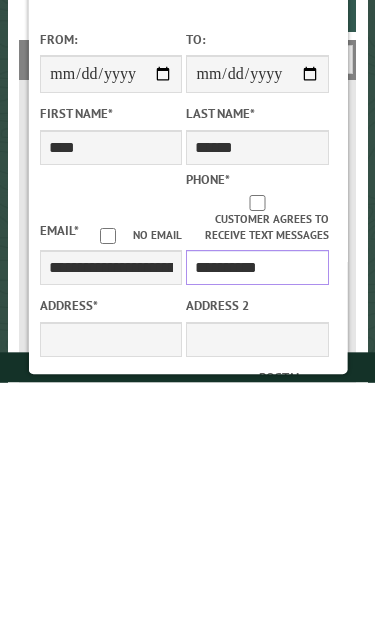 type on "**********" 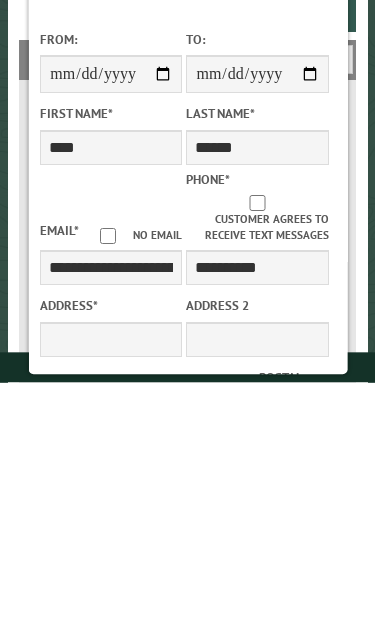 scroll, scrollTop: 519, scrollLeft: 16, axis: both 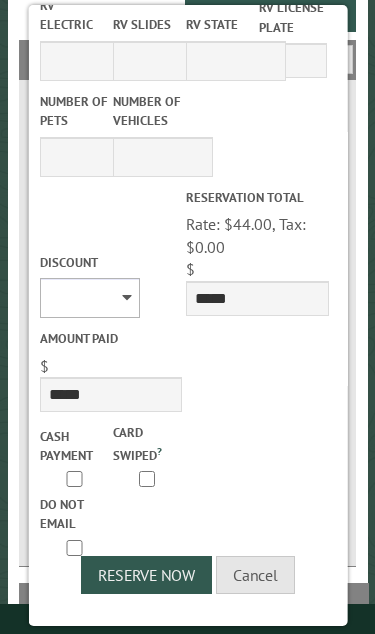 click on "******** *******" at bounding box center (89, 298) 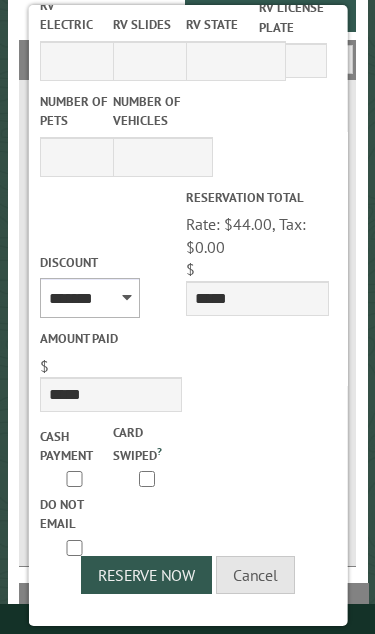 scroll, scrollTop: 886, scrollLeft: 0, axis: vertical 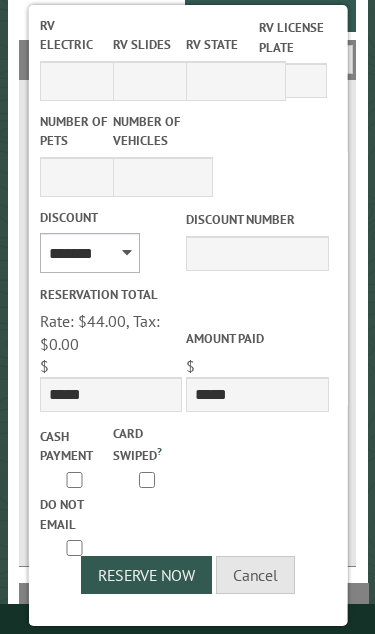 type on "*****" 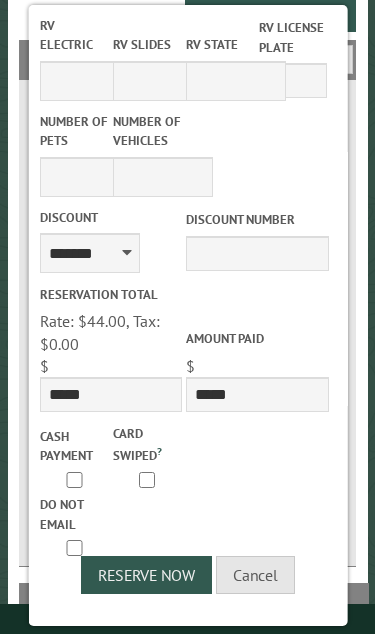 scroll, scrollTop: 552, scrollLeft: 16, axis: both 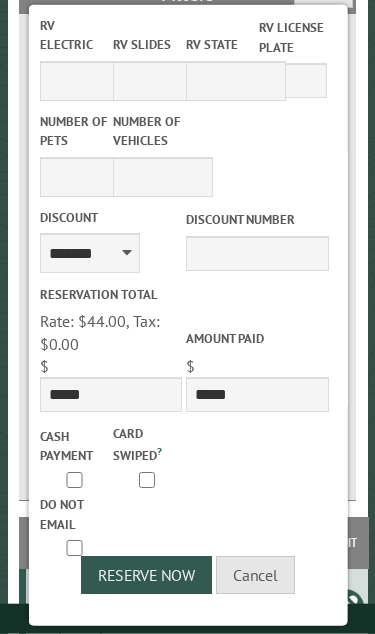 click on "Reserve Now" at bounding box center (146, 575) 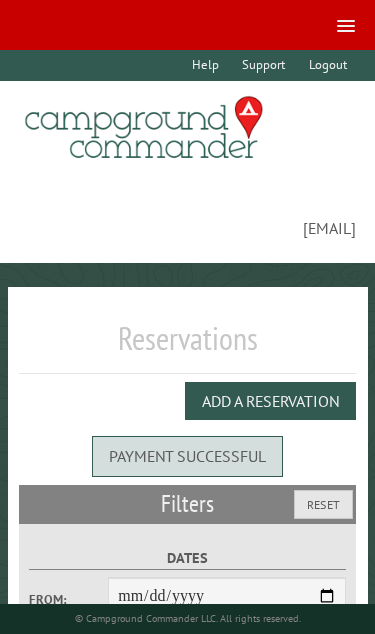 scroll, scrollTop: 0, scrollLeft: 0, axis: both 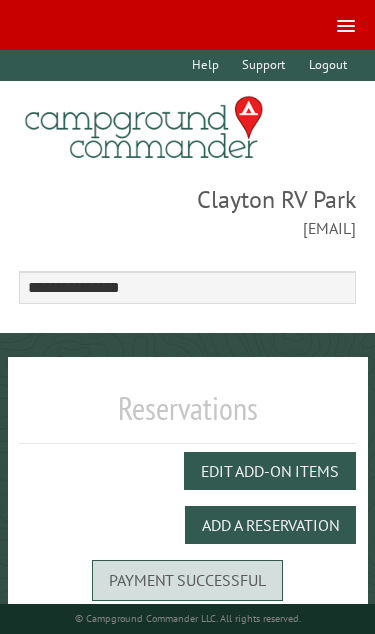 select on "***" 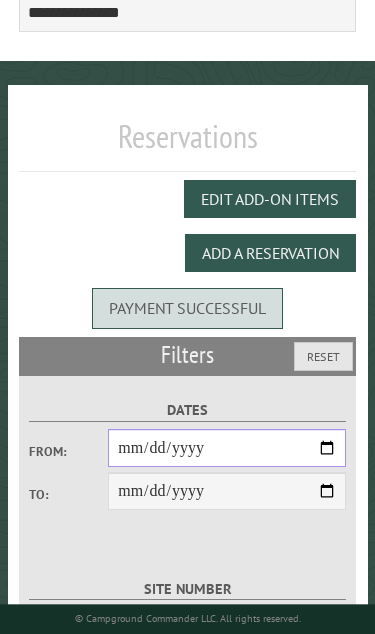 click on "From:" at bounding box center [227, 448] 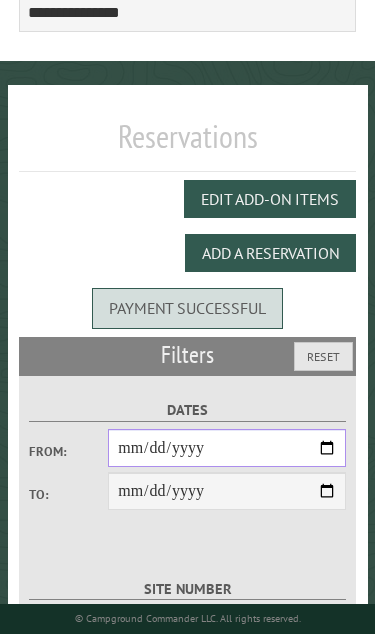 type on "**********" 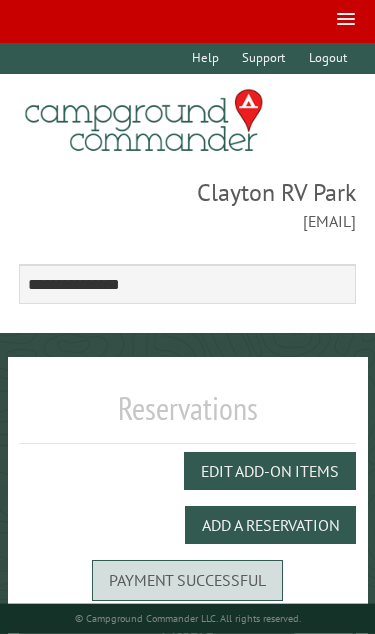 scroll, scrollTop: 7, scrollLeft: 0, axis: vertical 